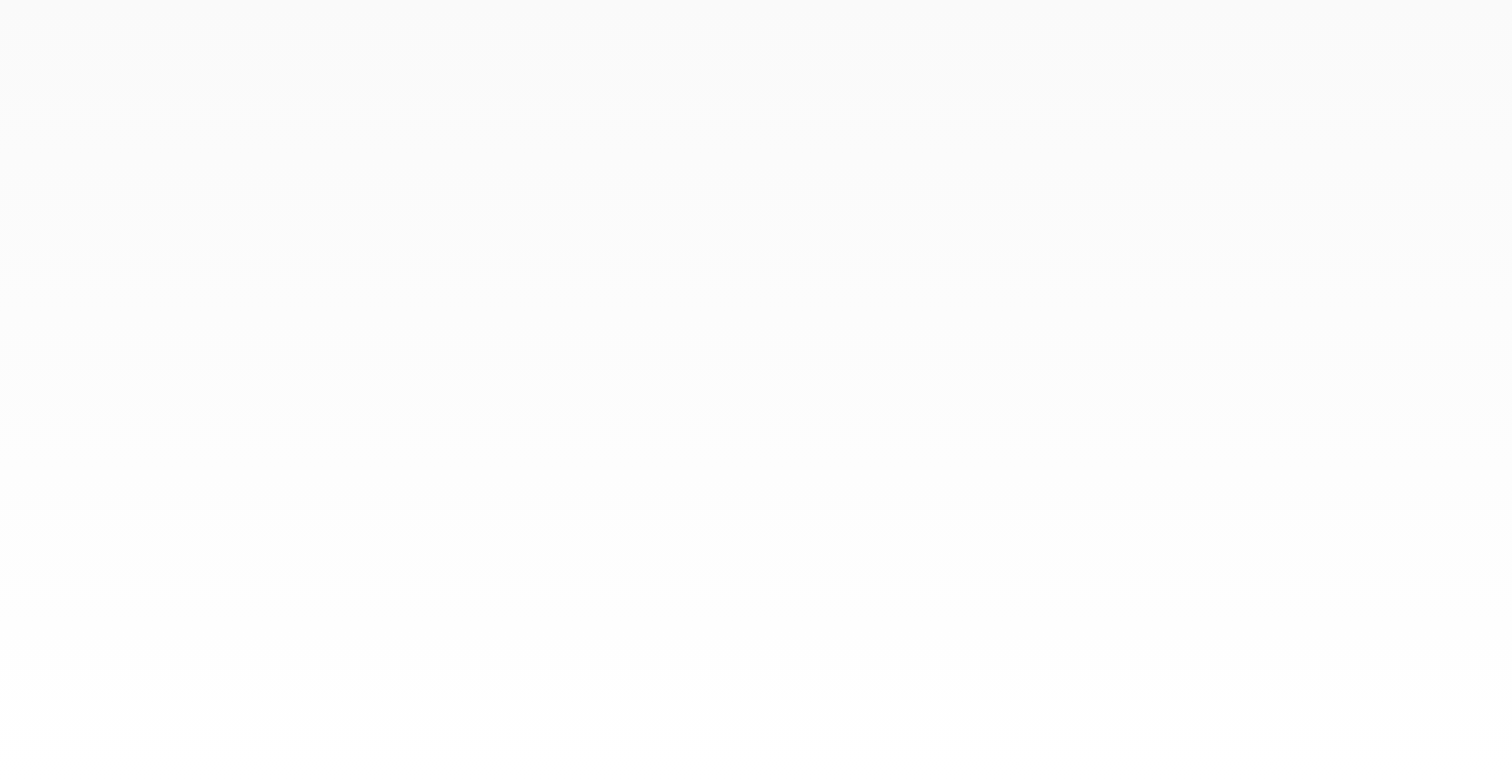 scroll, scrollTop: 0, scrollLeft: 0, axis: both 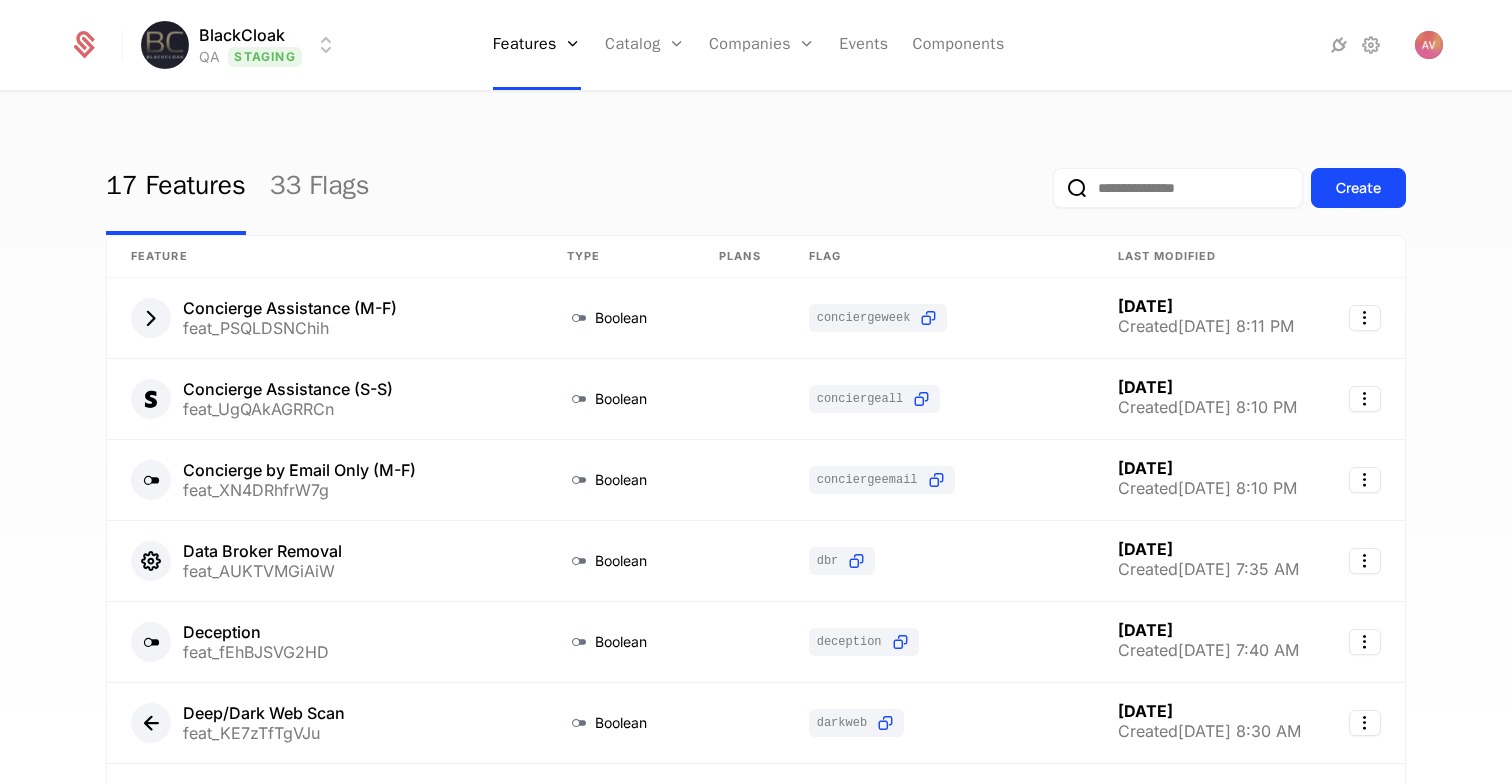 click on "BlackCloak QA Staging Features Features Flags Catalog Plans Add Ons Configuration Companies Companies Users Events Components 17 Features 33 Flags Create Feature Type Plans Flag Last Modified Concierge Assistance (M-F) feat_PSQLDSNChih Boolean conciergeweek [DATE] Created  [DATE] 8:11 PM Concierge Assistance (S-S) feat_UgQAkAGRRCn Boolean conciergeall [DATE] Created  [DATE] 8:10 PM Concierge by Email Only (M-F) feat_XN4DRhfrW7g Boolean conciergeemail [DATE] Created  [DATE] 8:10 PM Data Broker Removal feat_AUKTVMGiAiW Boolean dbr [DATE] Created  [DATE] 7:35 AM Deception feat_fEhBJSVG2HD Boolean deception [DATE] Created  [DATE] 7:40 AM Deep/Dark Web Scan feat_KE7zTfTgVJu Boolean darkweb [DATE] Created  [DATE] 8:30 AM Device Protection & Monitoring - Computers feat_BaqvgqjP8LT Boolean antimalwareprotectioncomputers [DATE] Created  [DATE] 8:05 PM Device Protection & Monitoring - Mobile feat_3uGwkiH7Ufm Boolean antimalwareprotectionmobile" at bounding box center [756, 392] 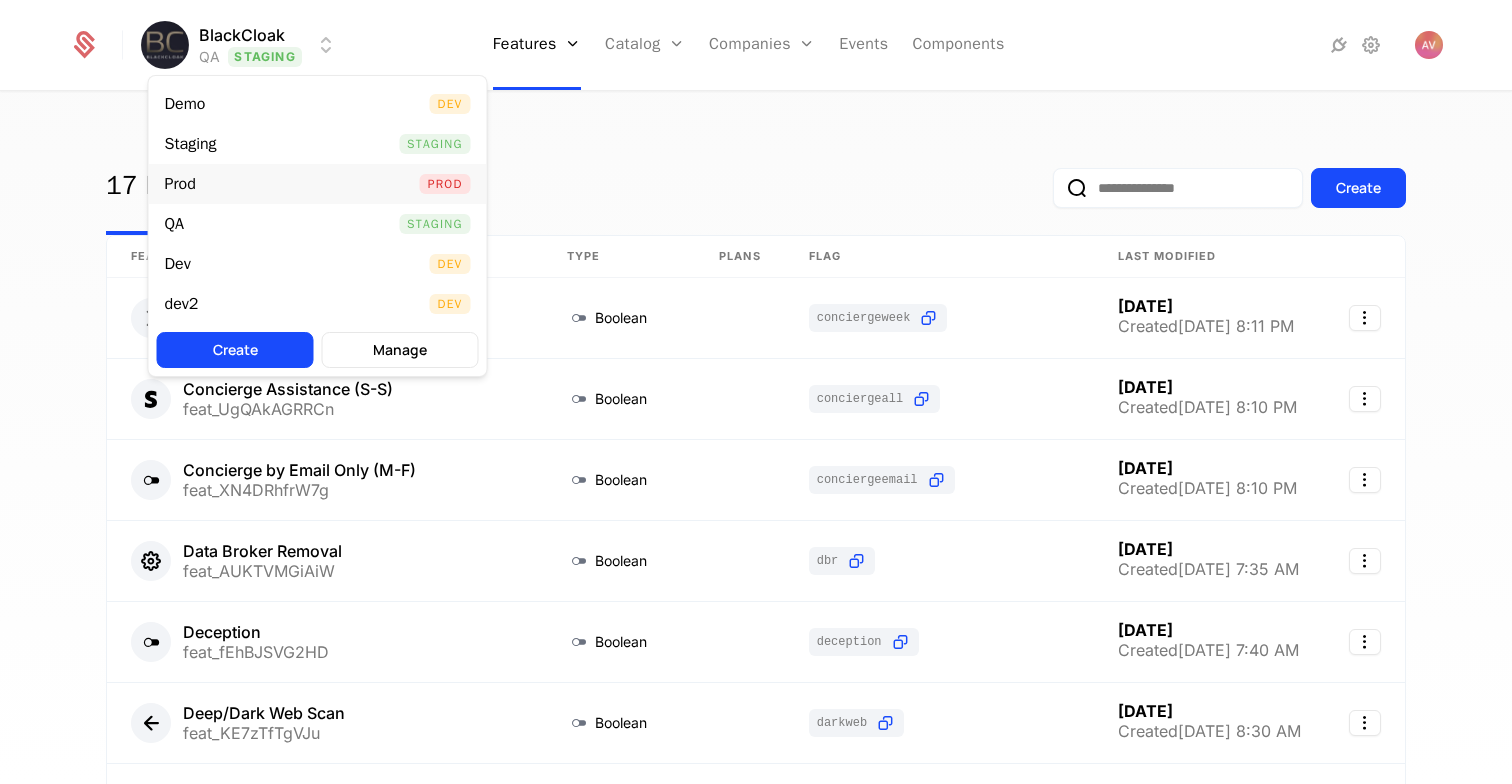 click on "Prod Prod" at bounding box center (318, 184) 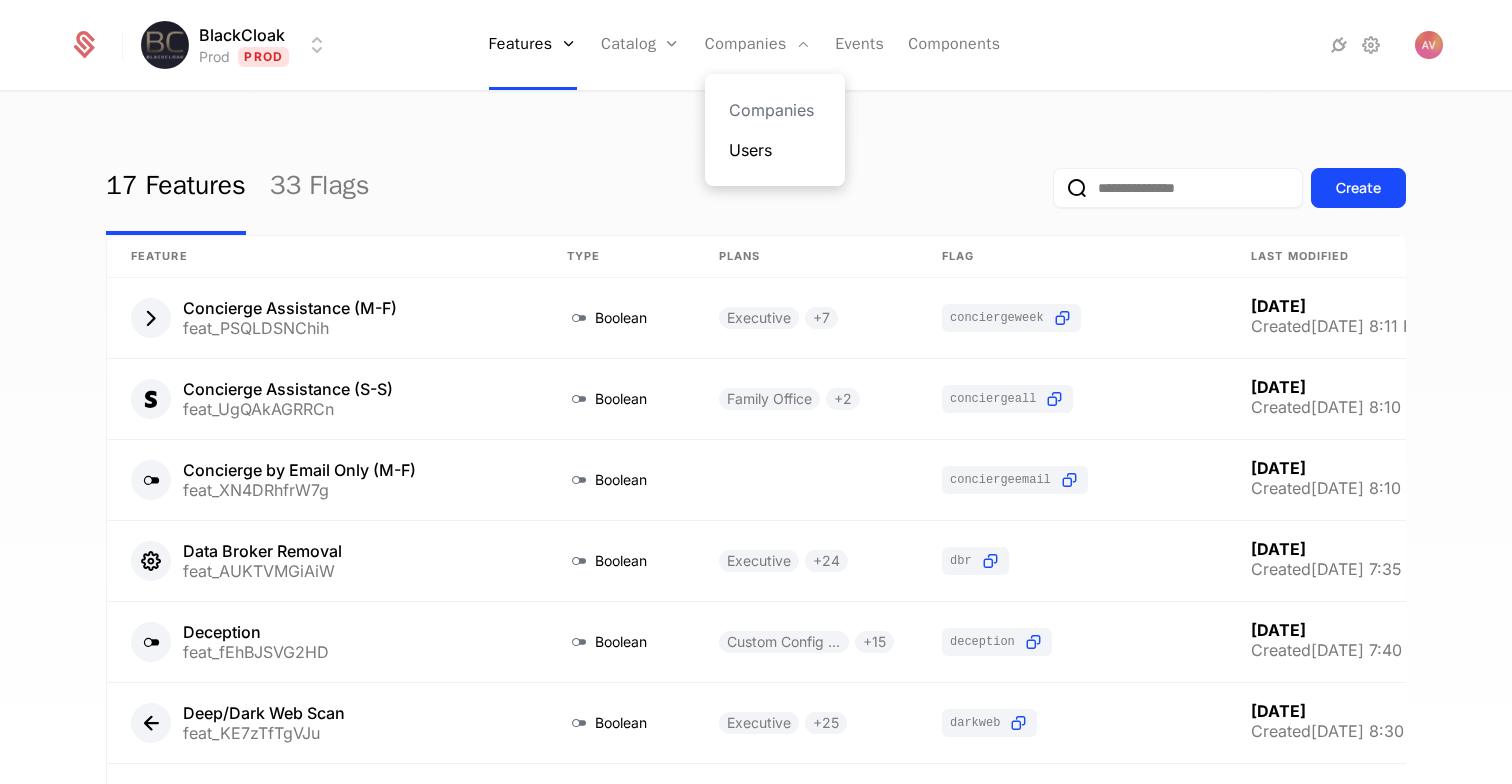 click on "Users" at bounding box center (775, 150) 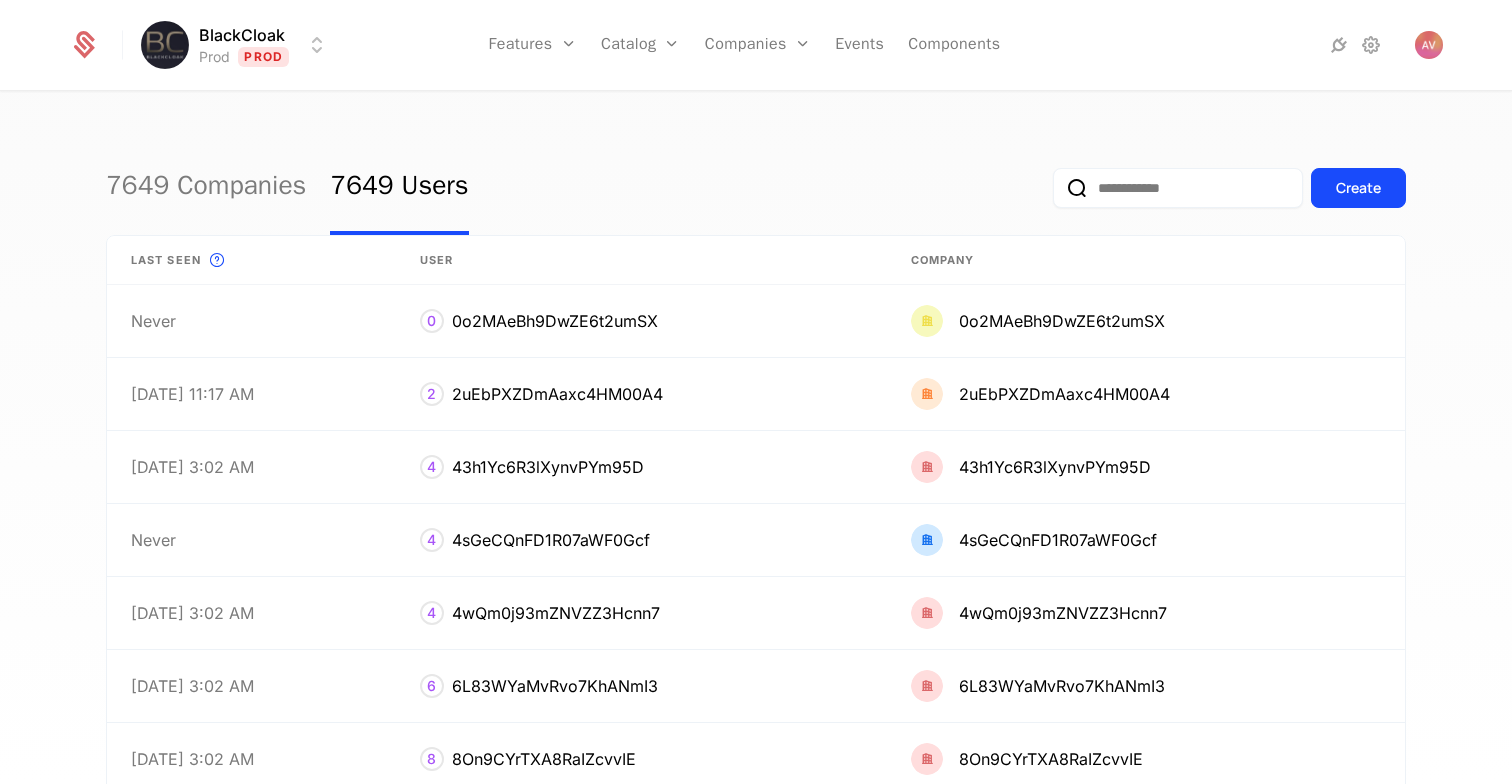click at bounding box center (1178, 188) 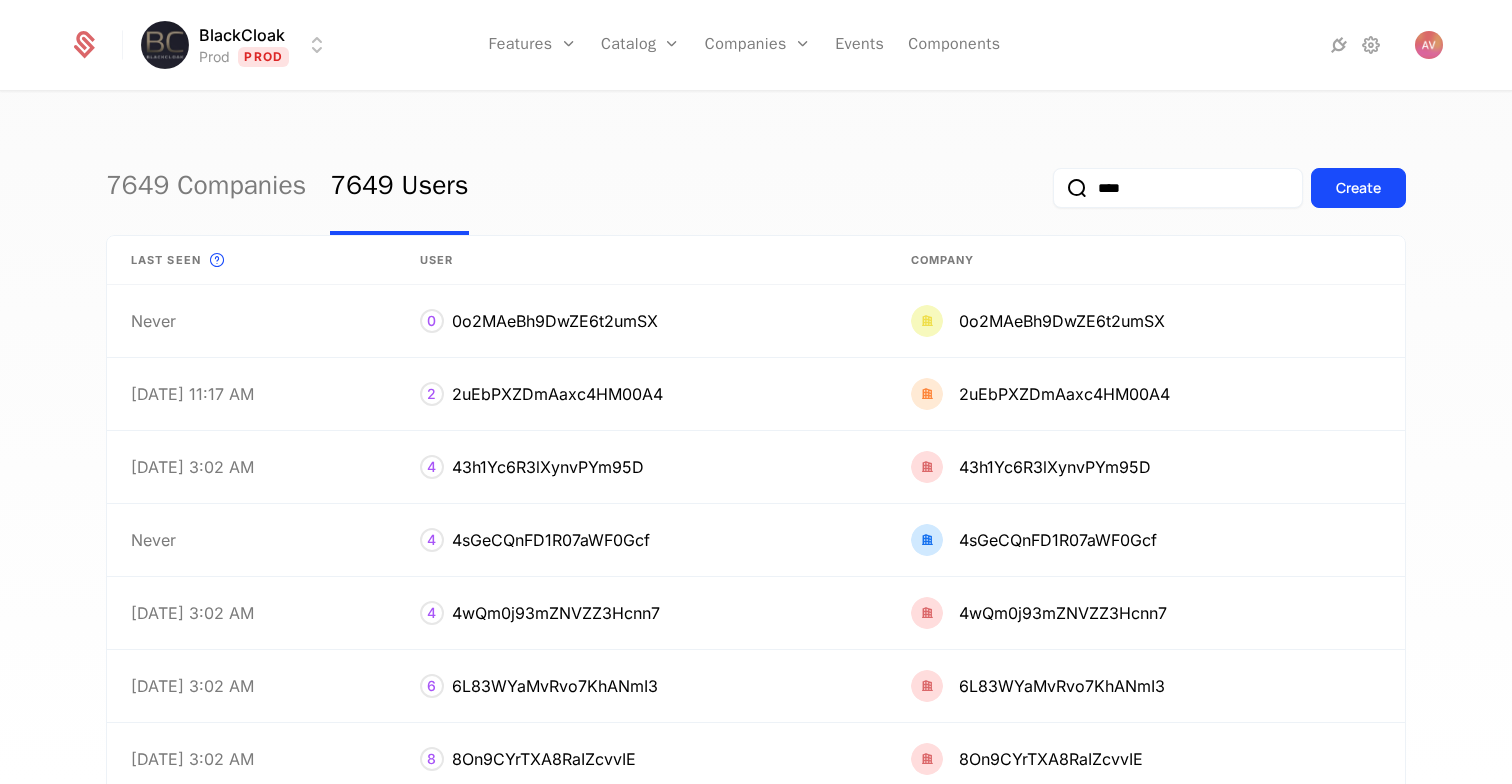 type on "*****" 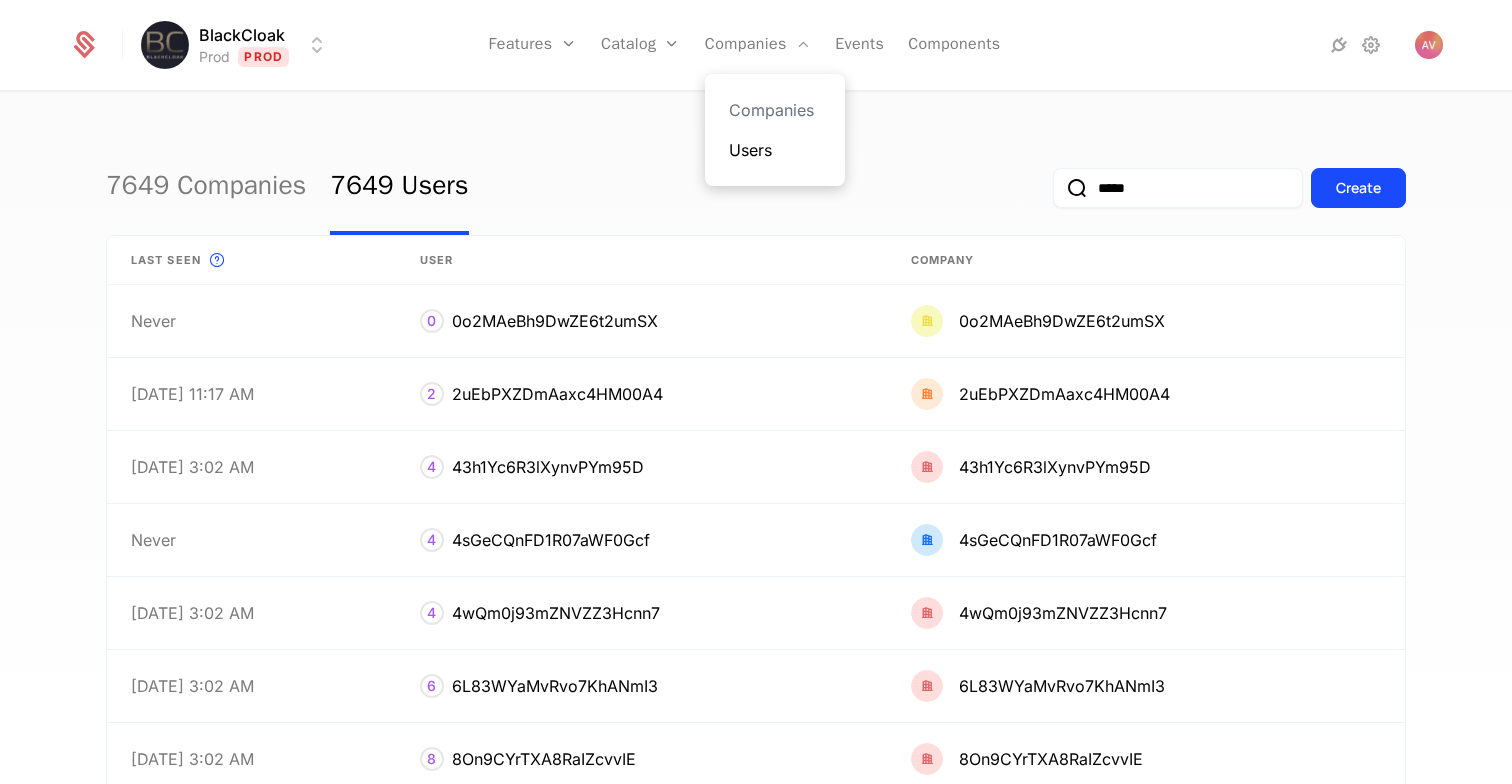 click on "Users" at bounding box center (775, 150) 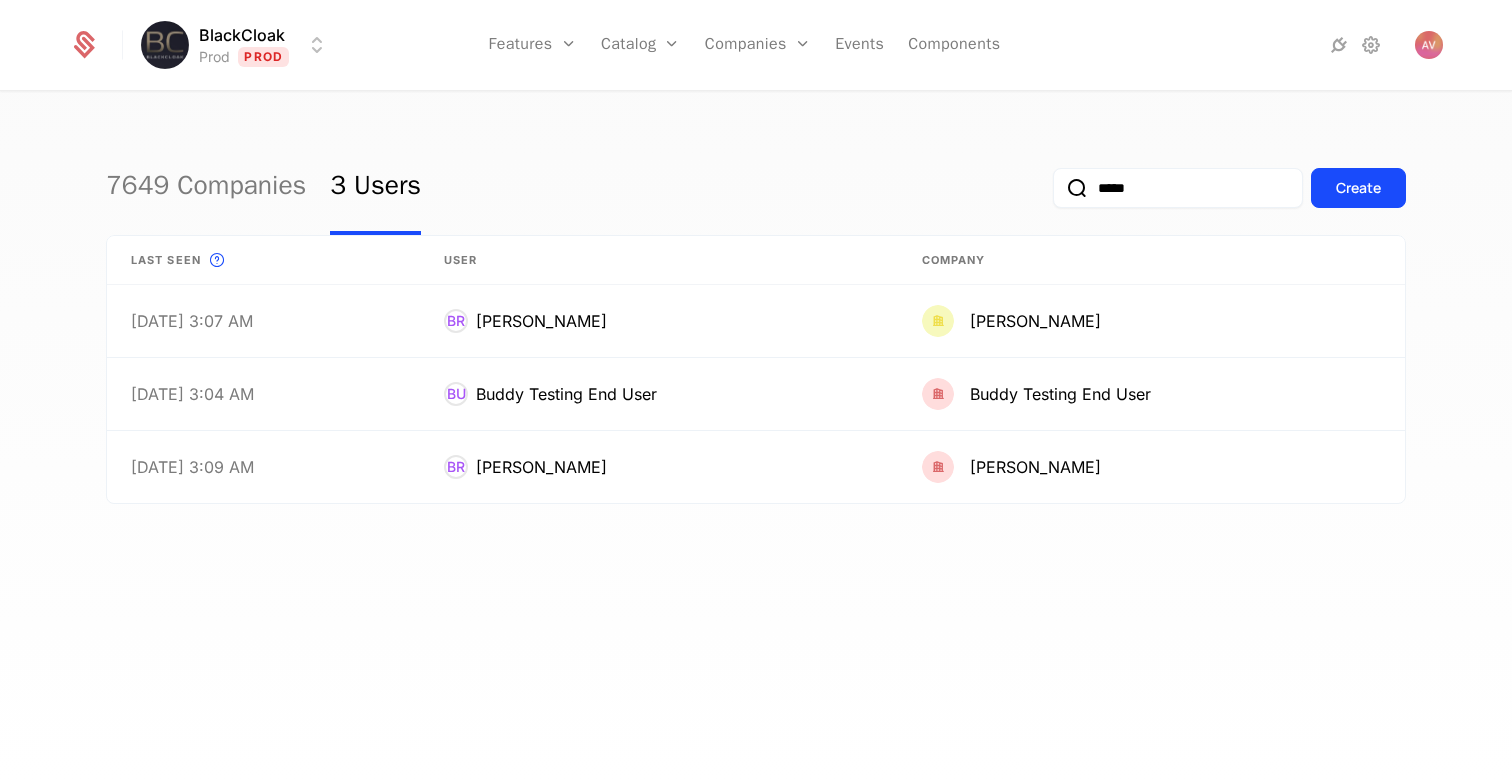 click on "7649 Companies 3 Users ***** Create  Last seen  This is the date a track or identify event associated with this user was last received by Schematic. User Company [DATE] 3:07 AM BR [PERSON_NAME] [PERSON_NAME] [DATE] 3:04 AM BU Buddy Testing End User Buddy Testing End User [DATE] 3:09 AM BR Buddy Test [PERSON_NAME] Test [PERSON_NAME]" at bounding box center (756, 444) 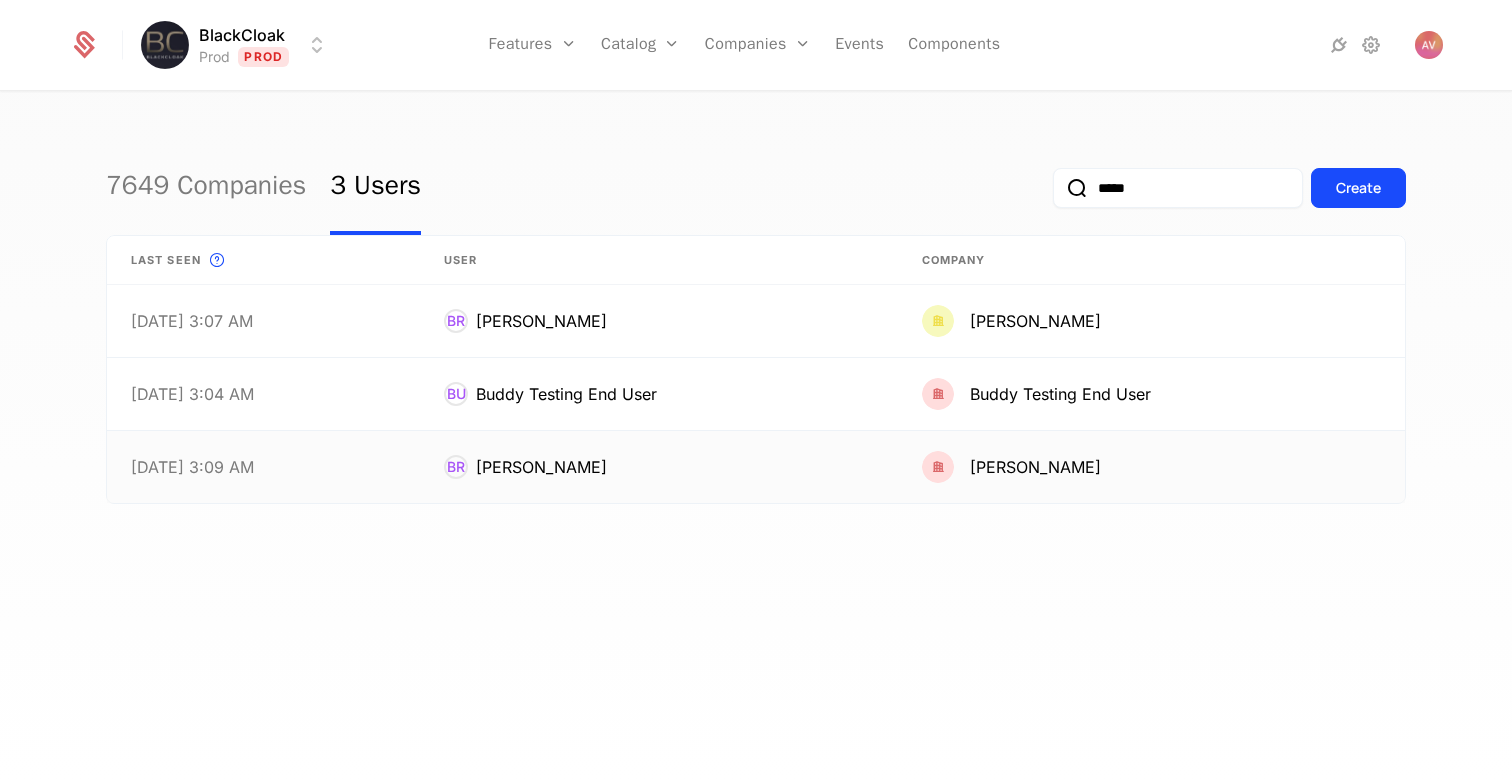 click on "[PERSON_NAME]" at bounding box center (541, 467) 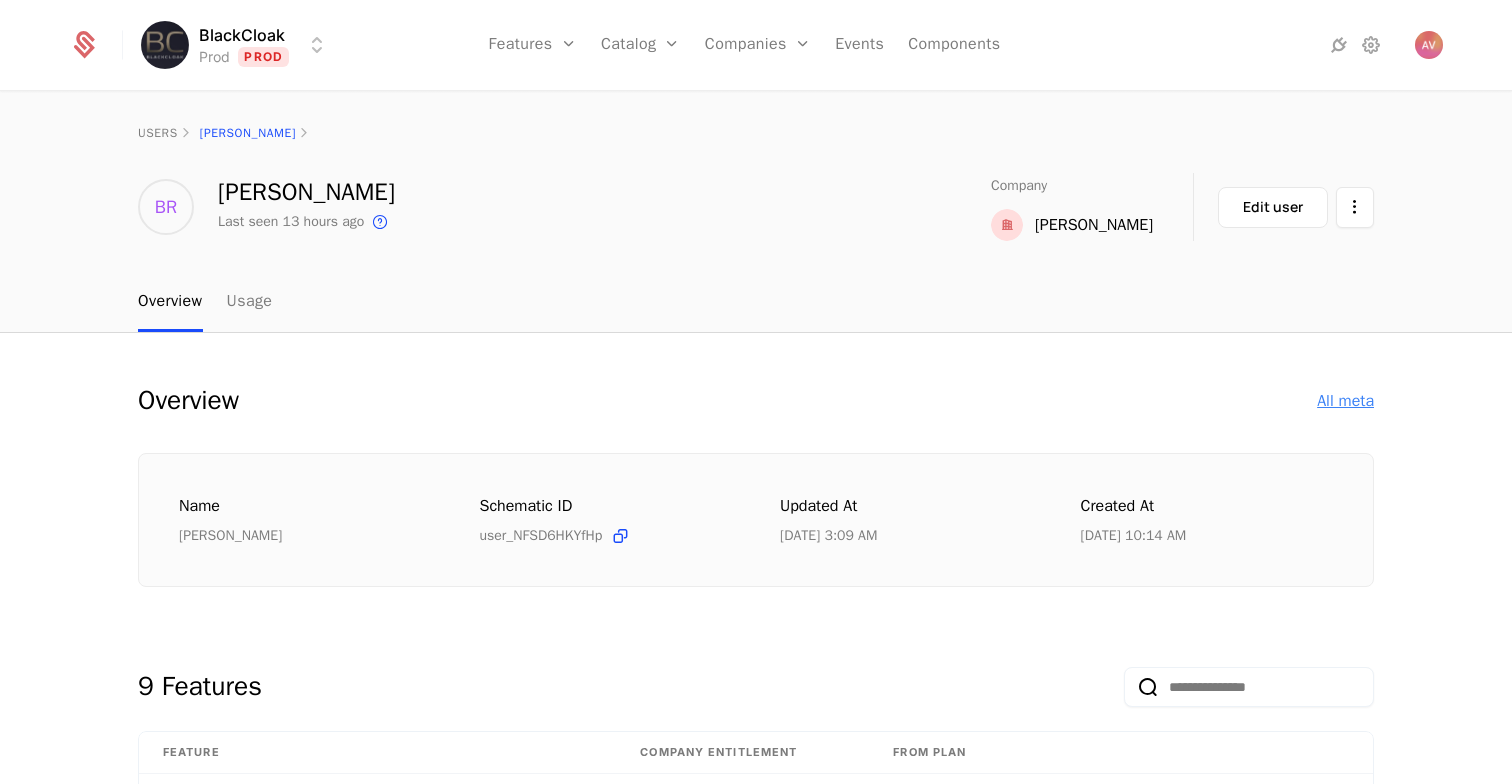 click on "All meta" at bounding box center (1345, 401) 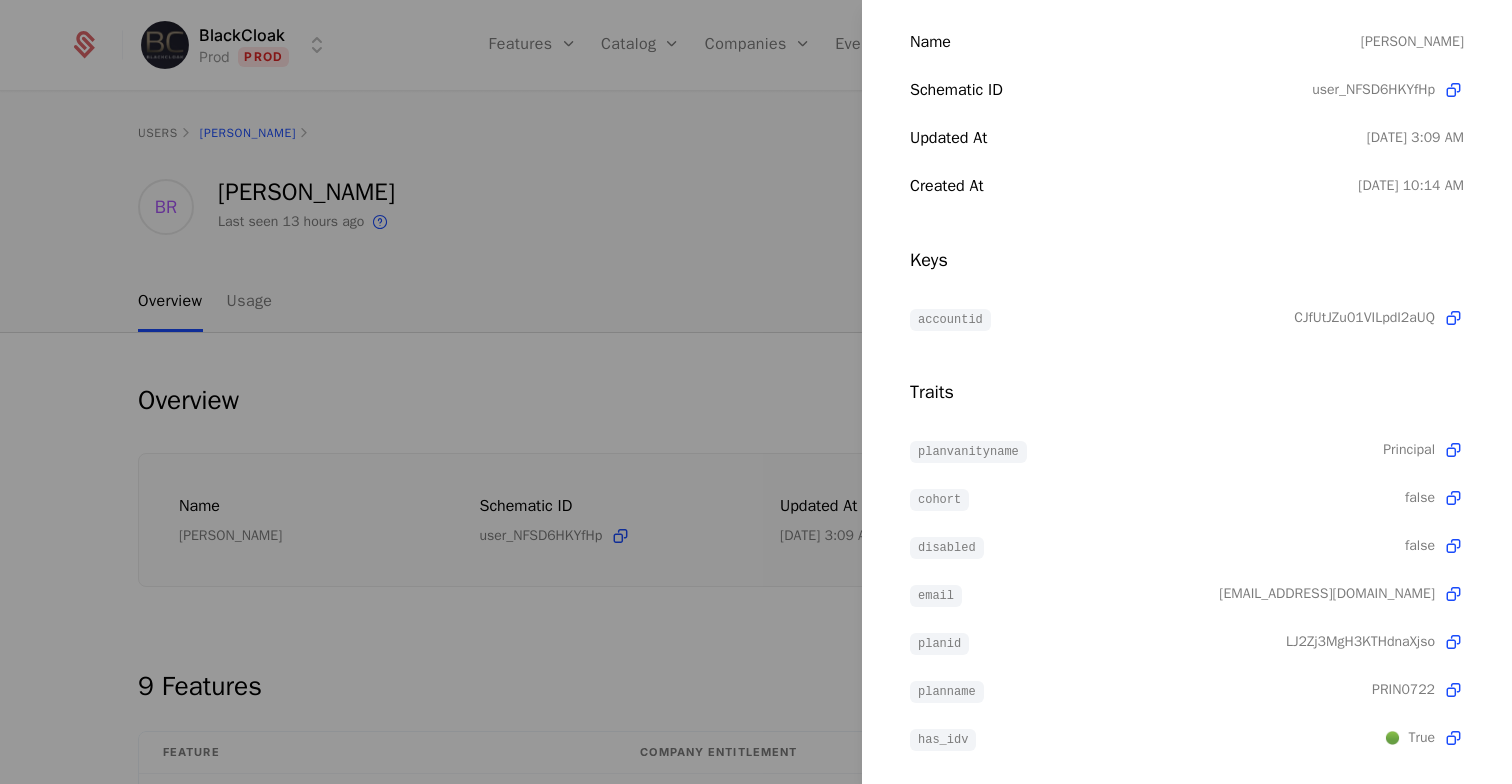 scroll, scrollTop: 144, scrollLeft: 0, axis: vertical 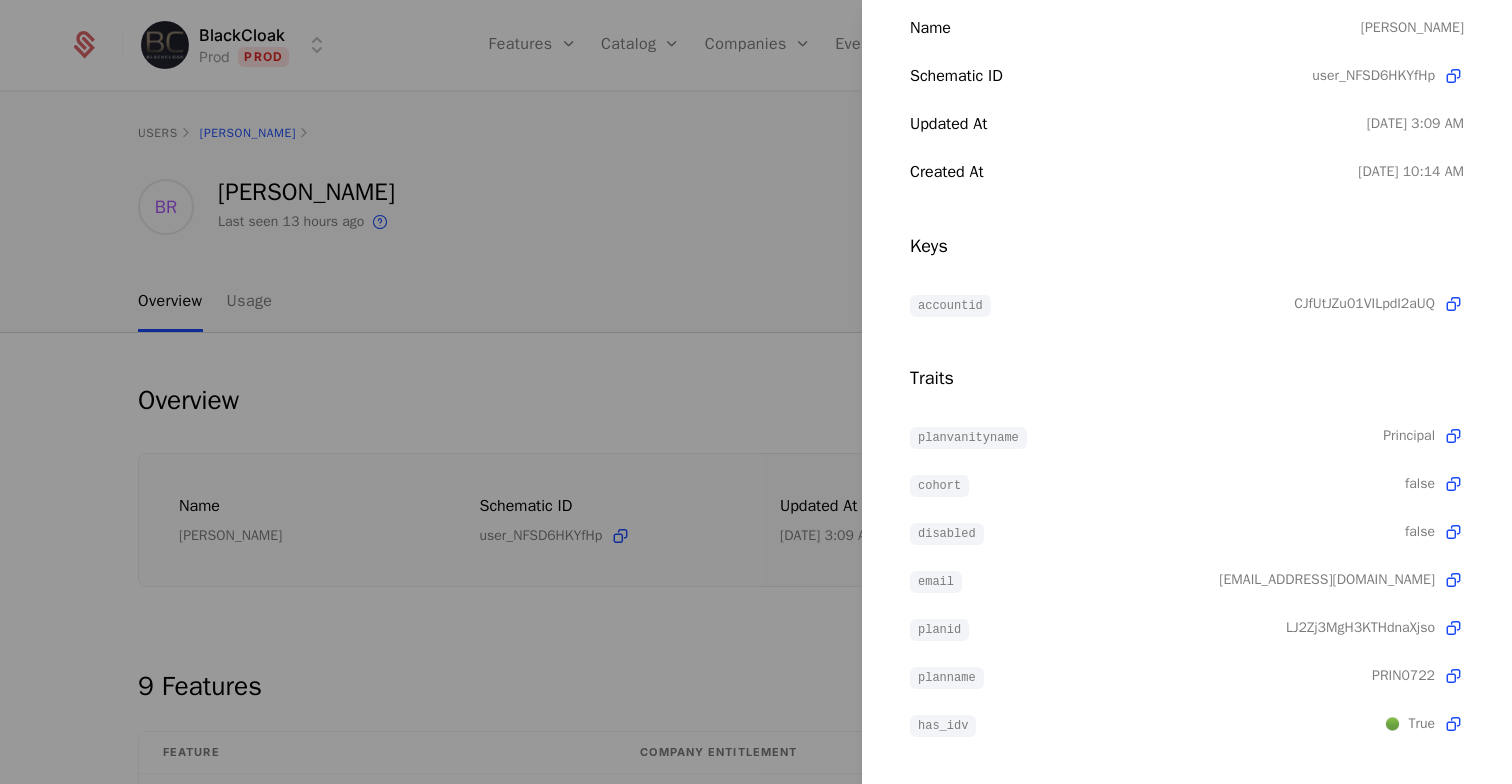 click at bounding box center [756, 392] 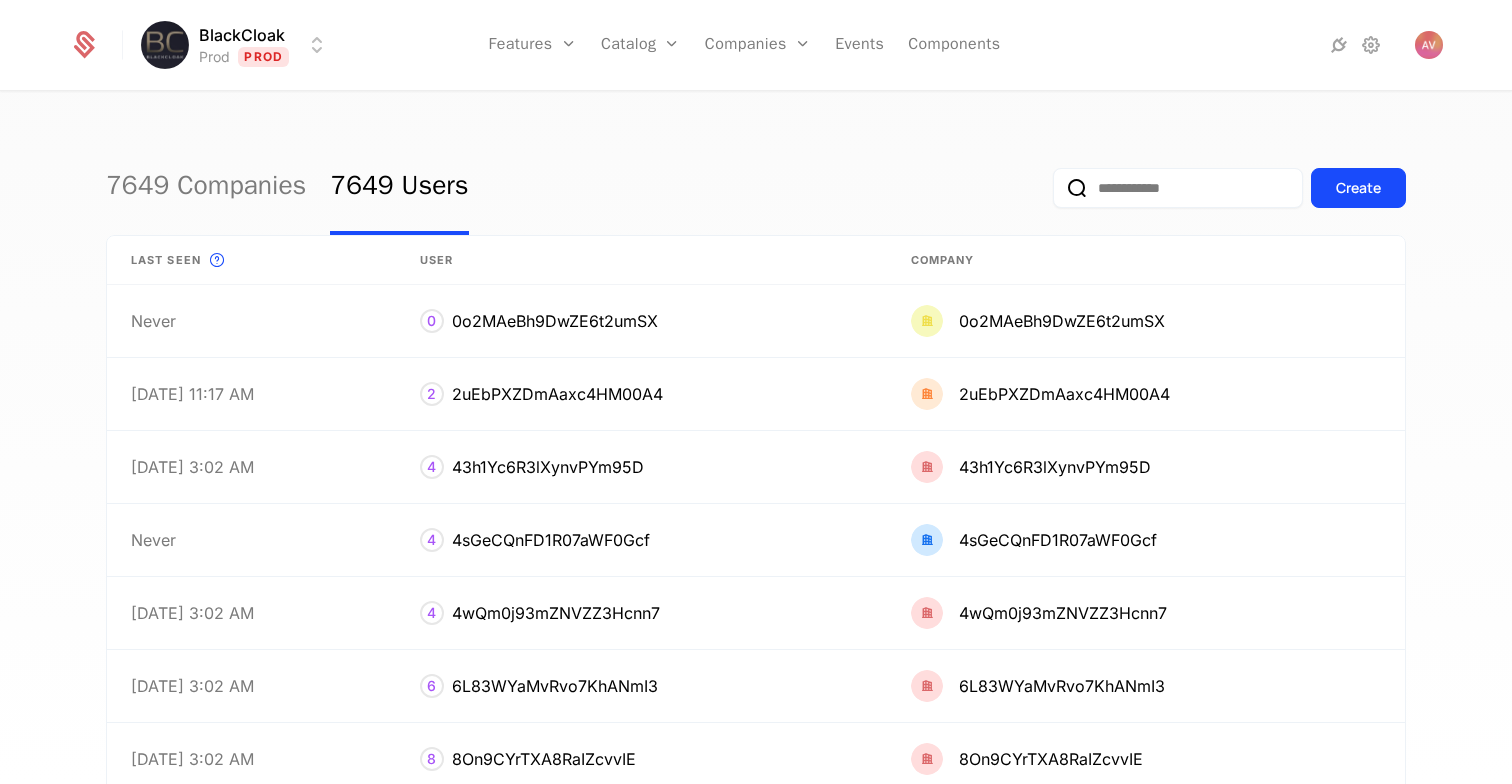 click at bounding box center (1178, 188) 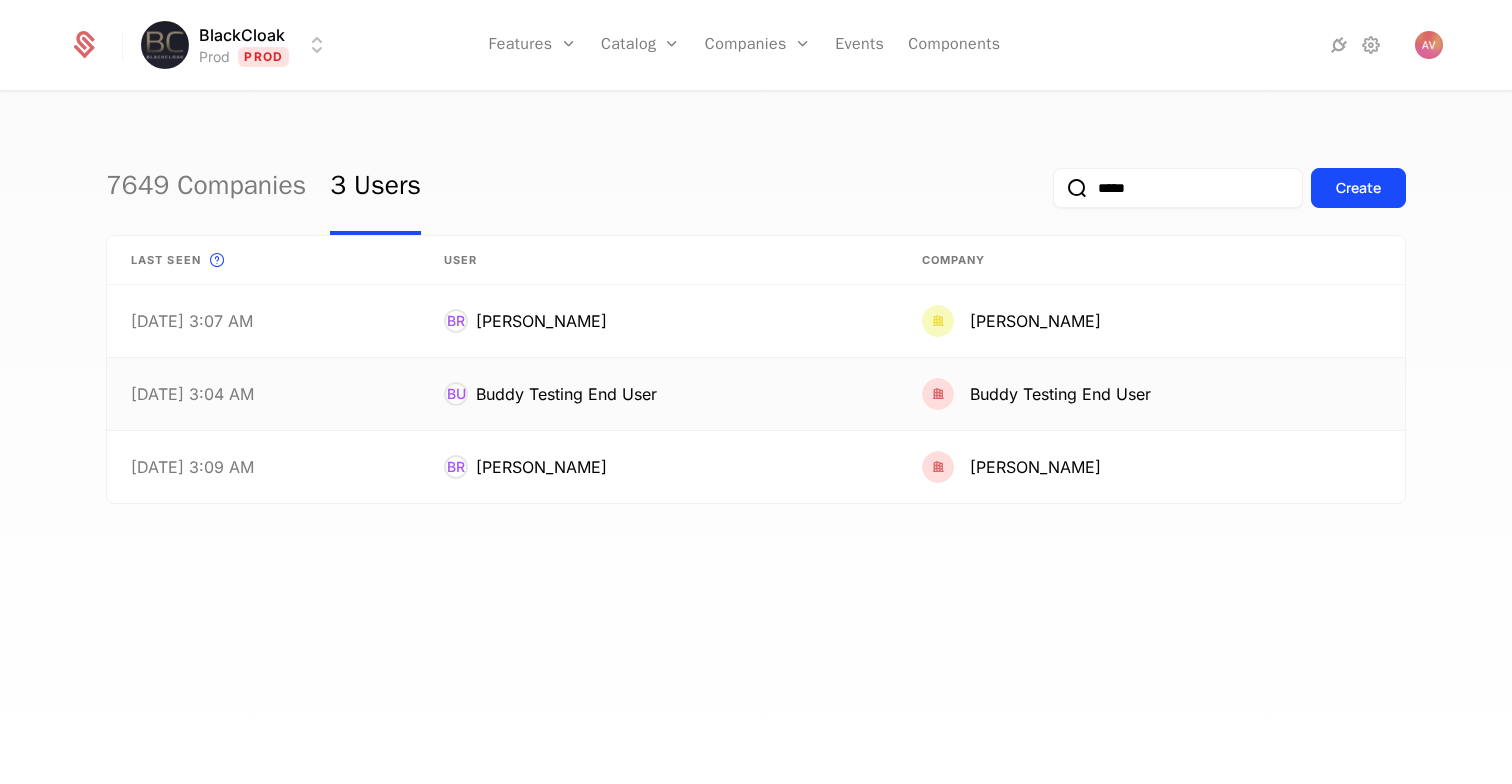 type on "*****" 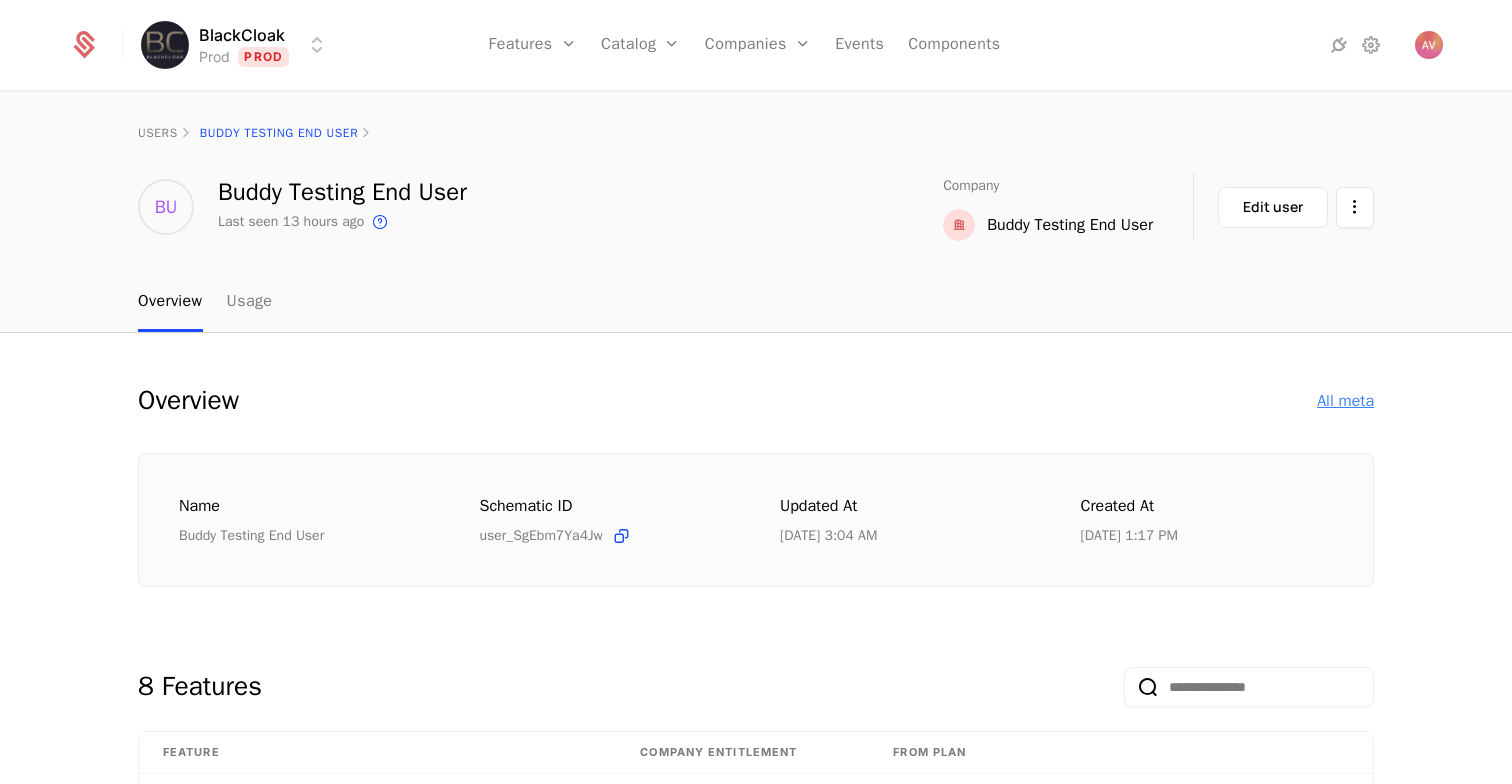click on "All meta" at bounding box center (1345, 401) 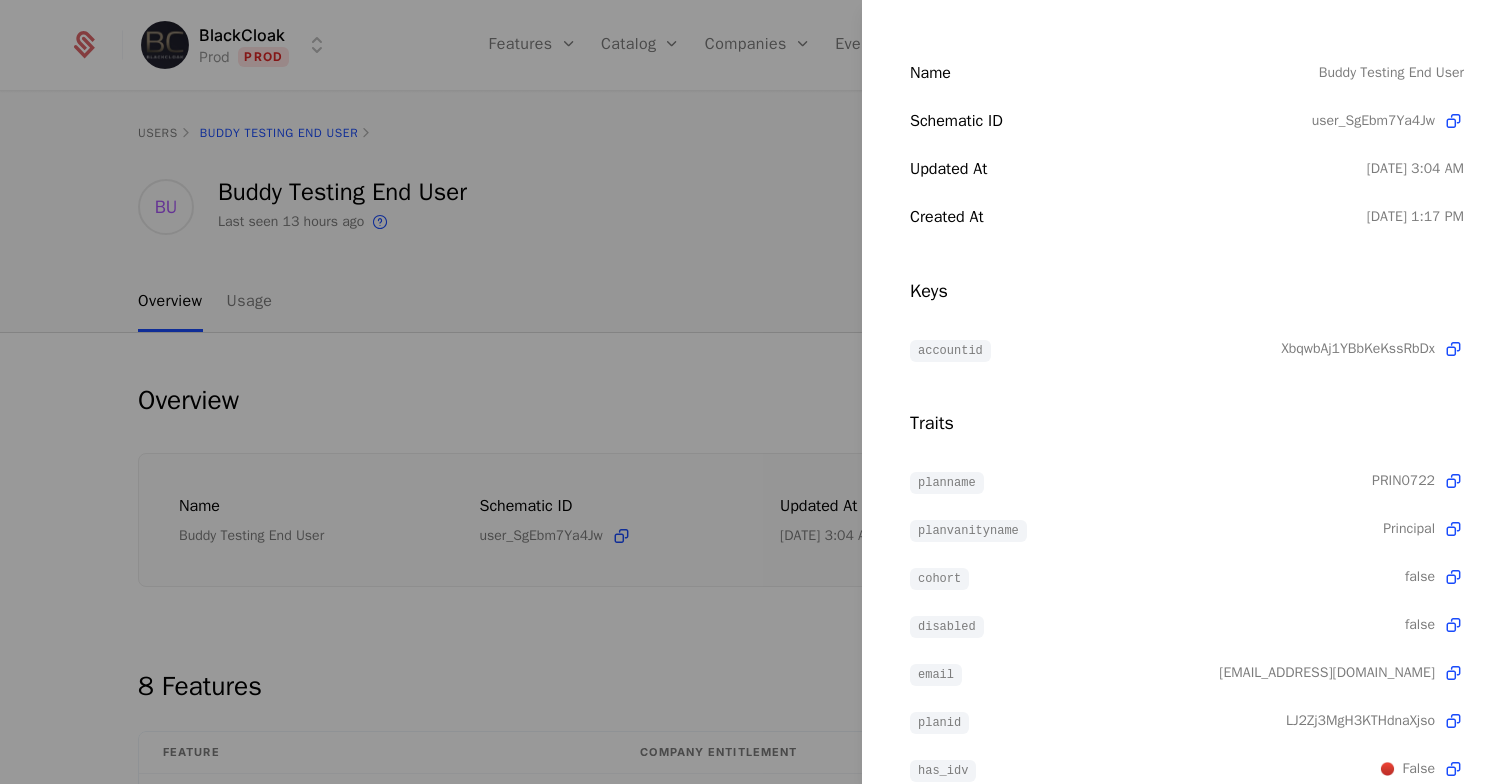 scroll, scrollTop: 144, scrollLeft: 0, axis: vertical 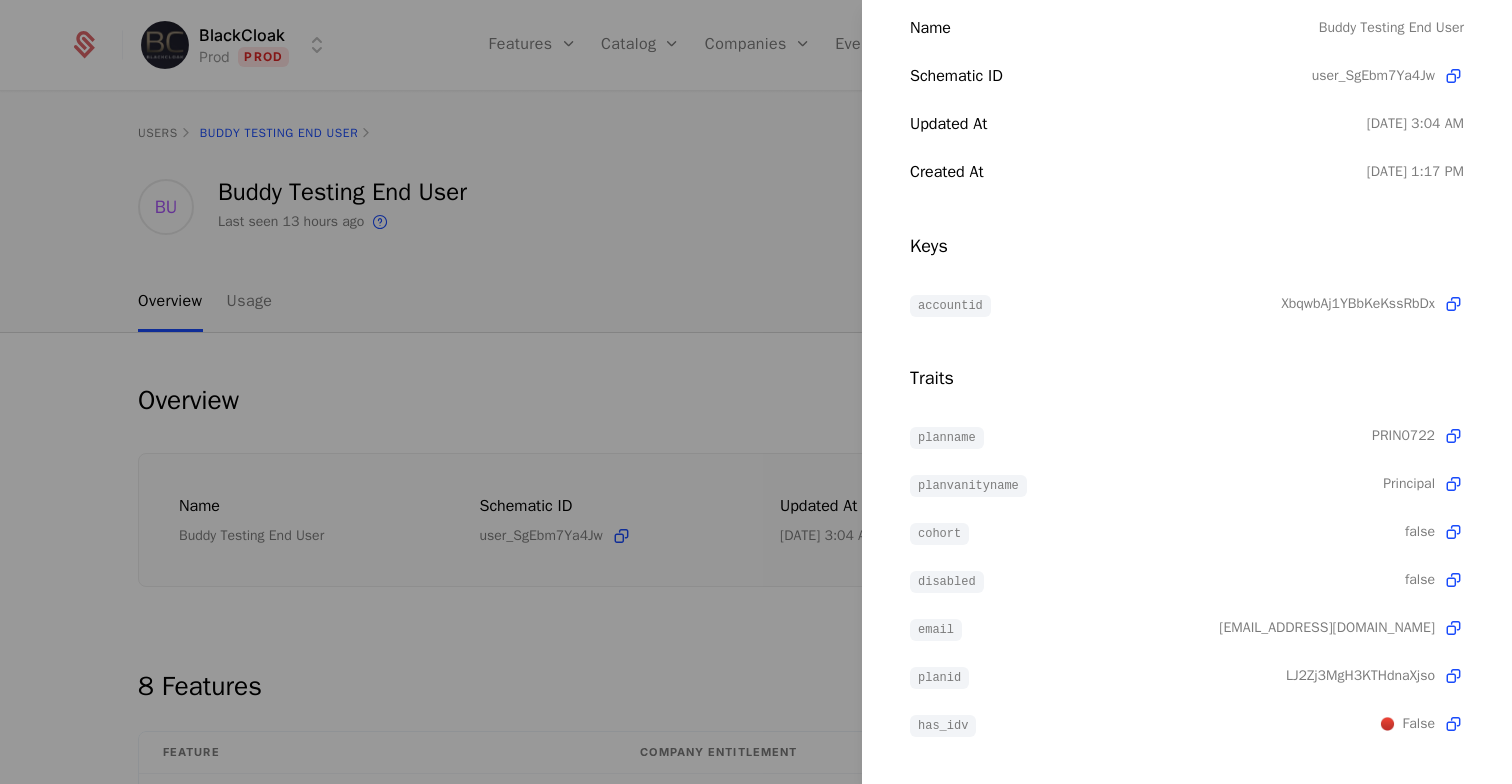 click at bounding box center [756, 392] 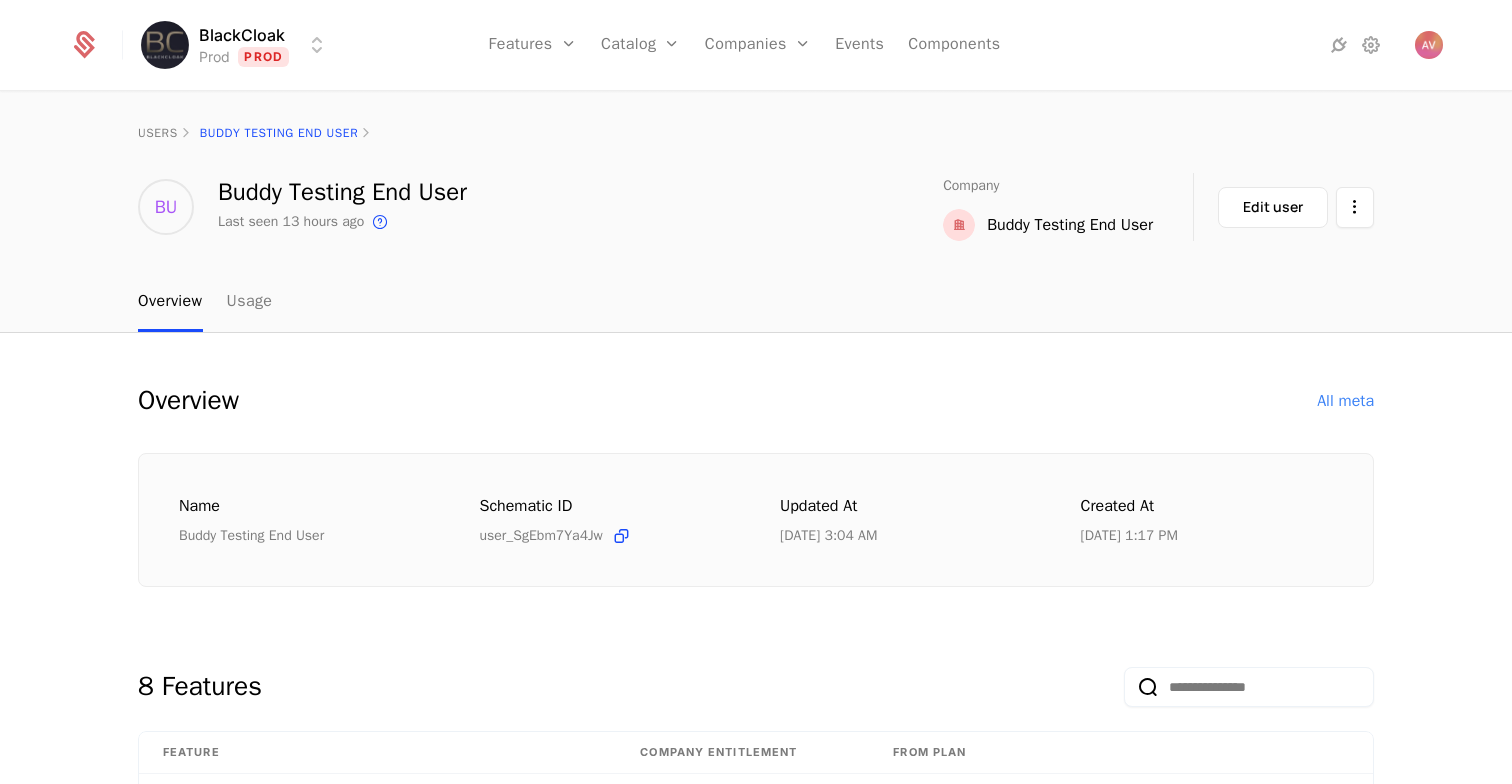 scroll, scrollTop: 43, scrollLeft: 0, axis: vertical 